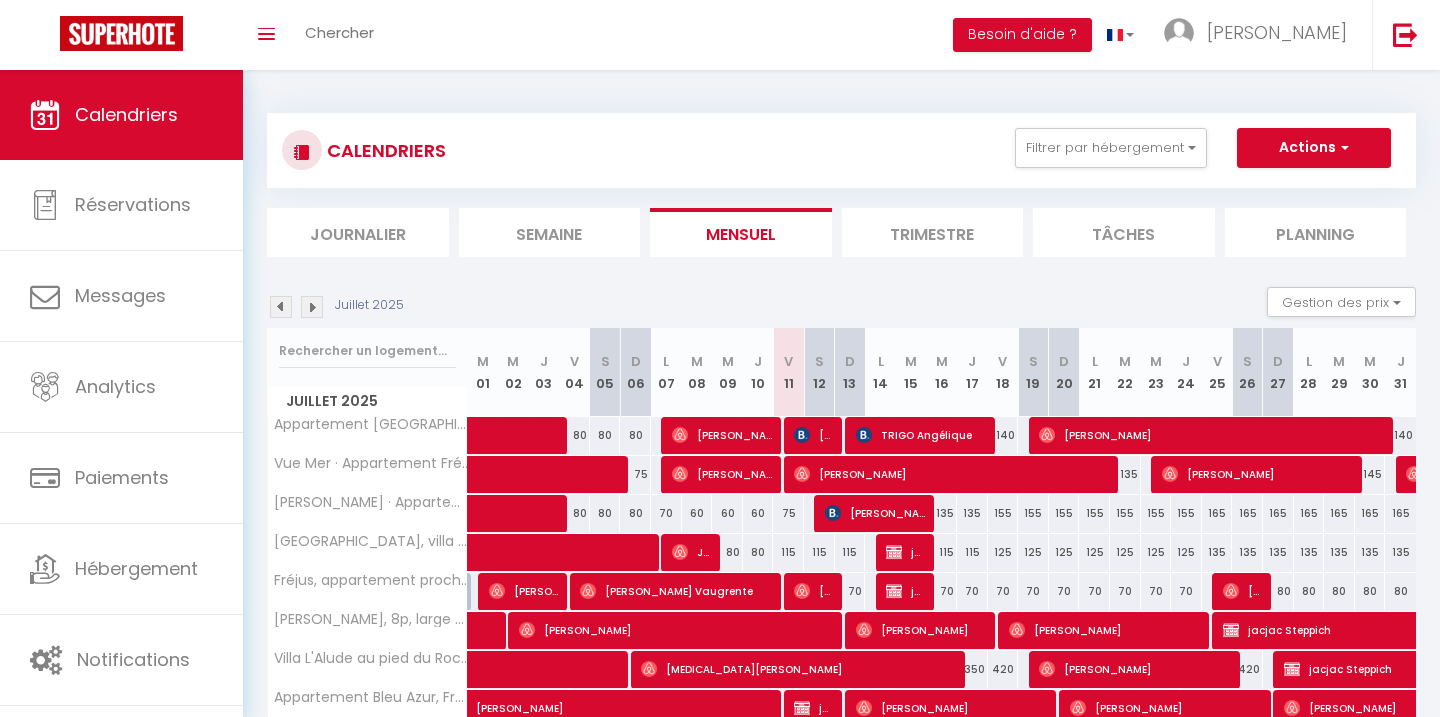 select 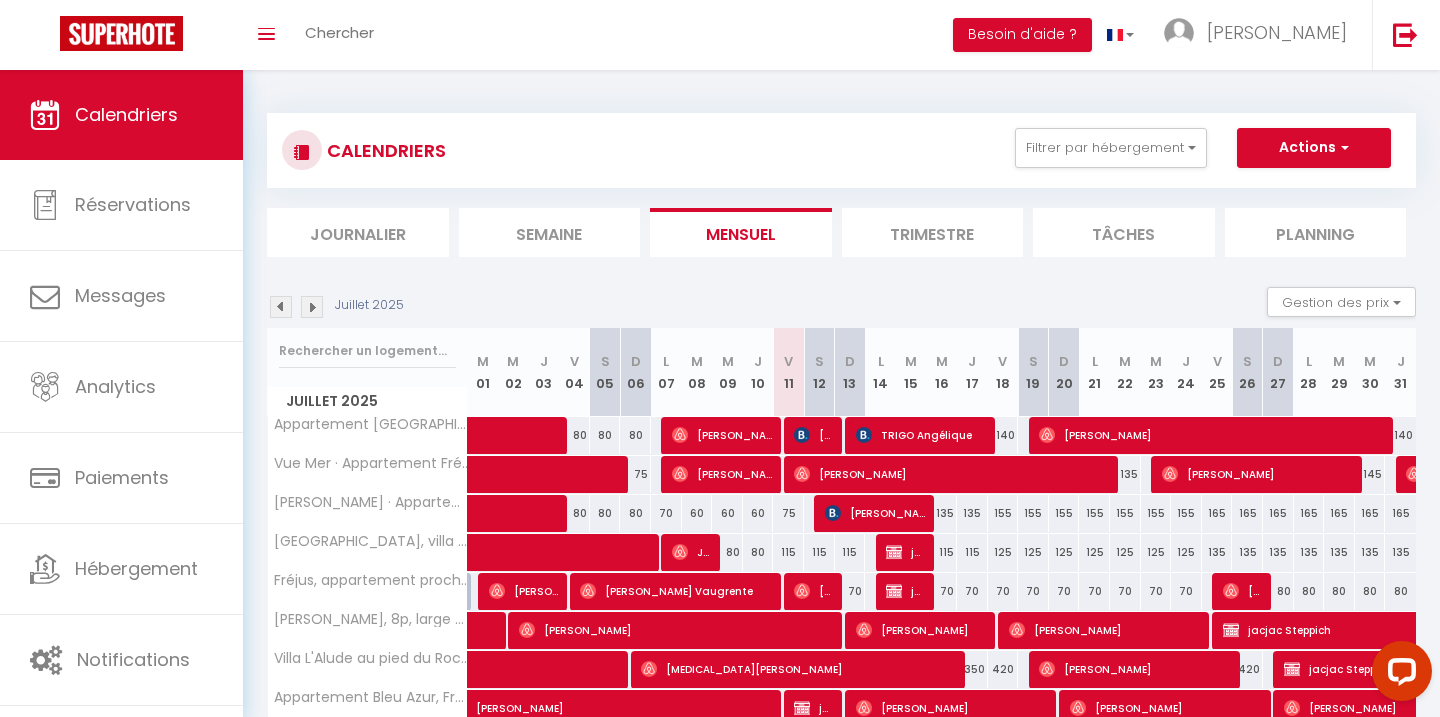 scroll, scrollTop: 0, scrollLeft: 0, axis: both 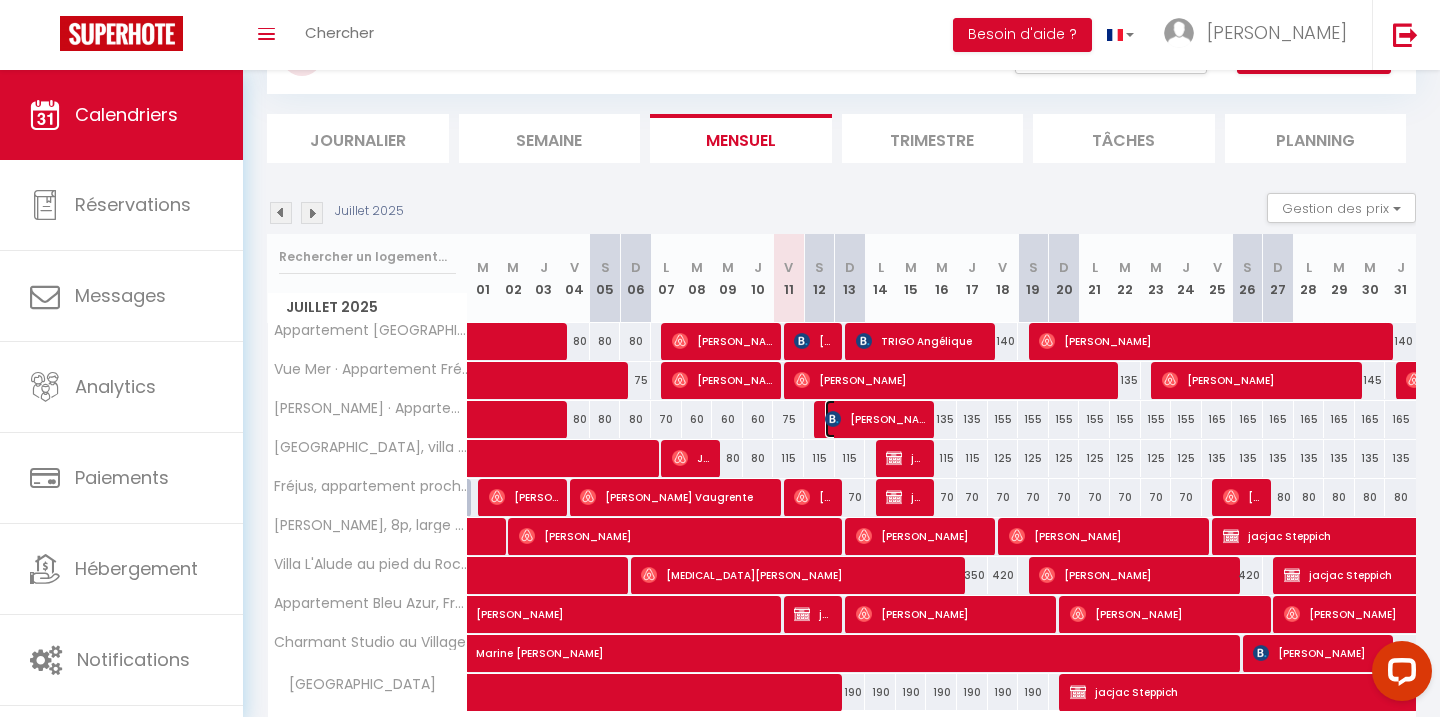 click at bounding box center (833, 419) 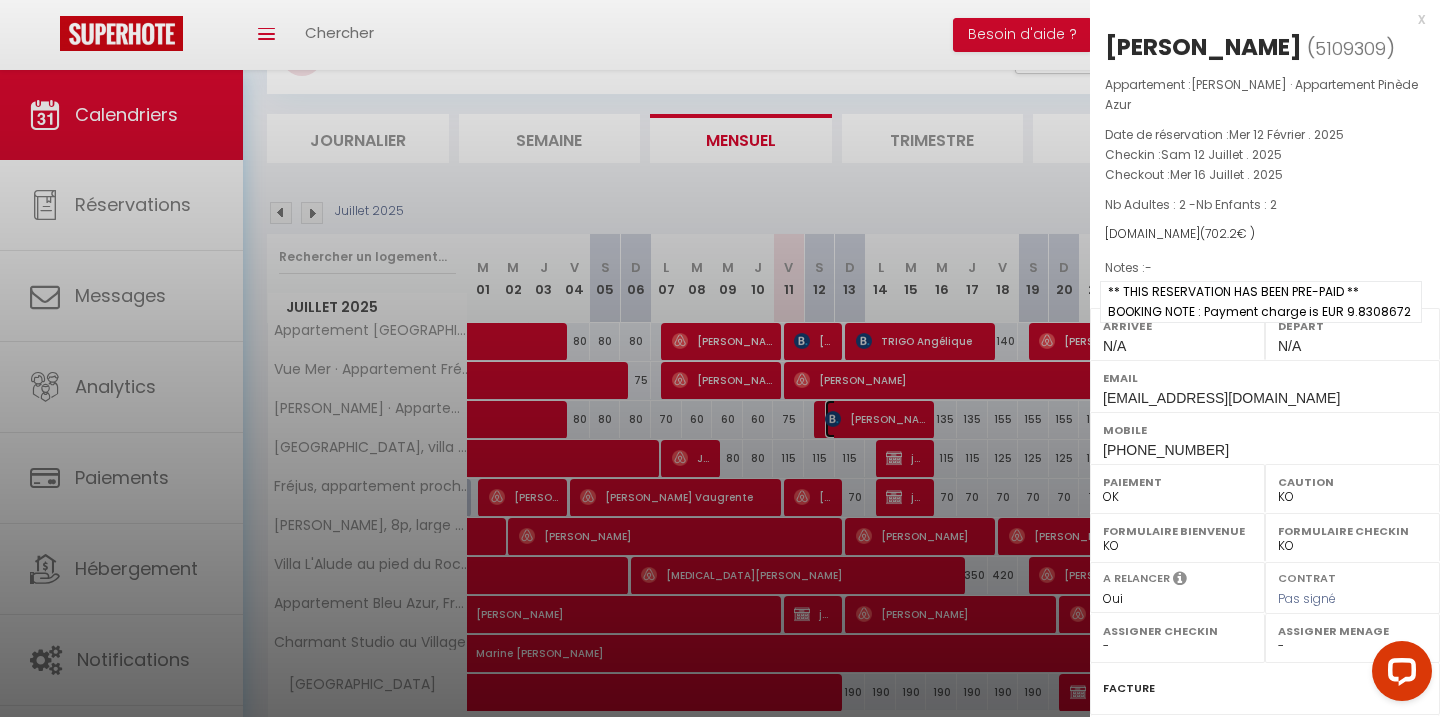 scroll, scrollTop: 0, scrollLeft: 0, axis: both 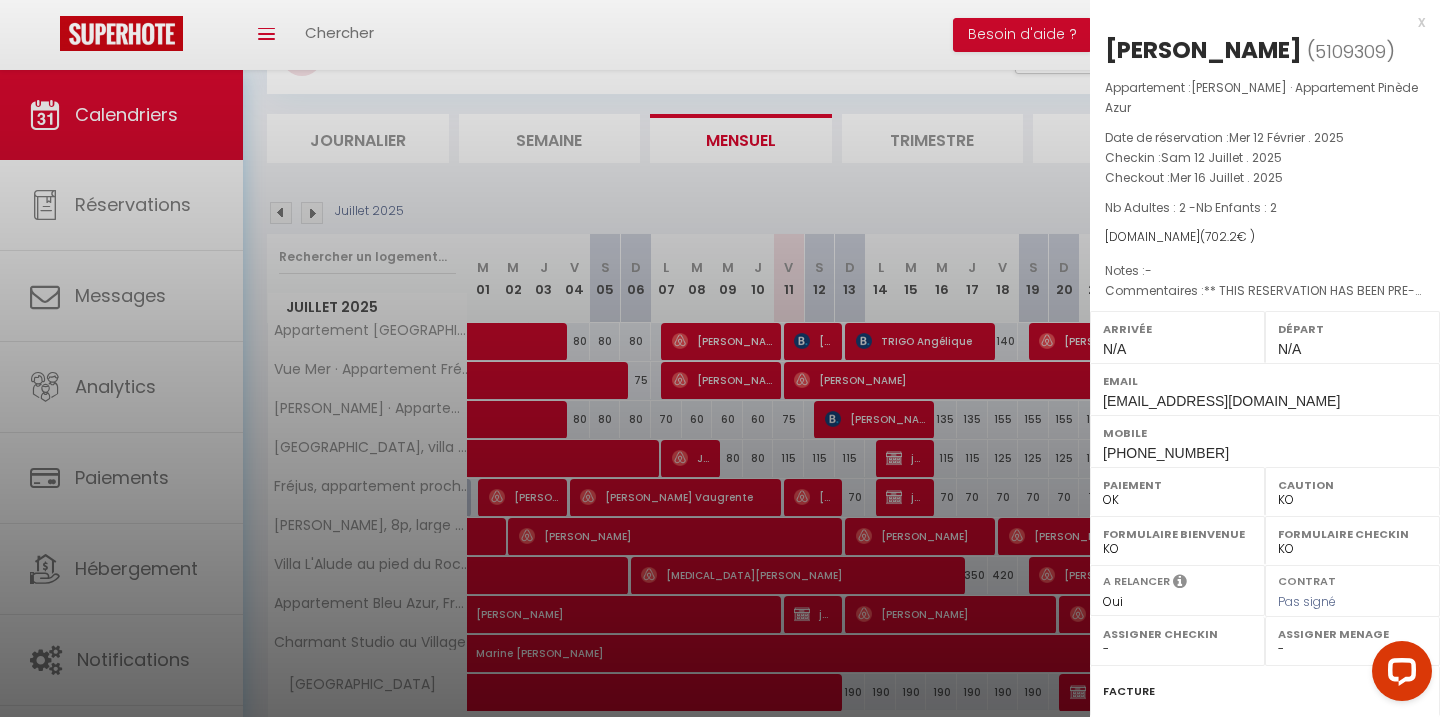 click at bounding box center (720, 358) 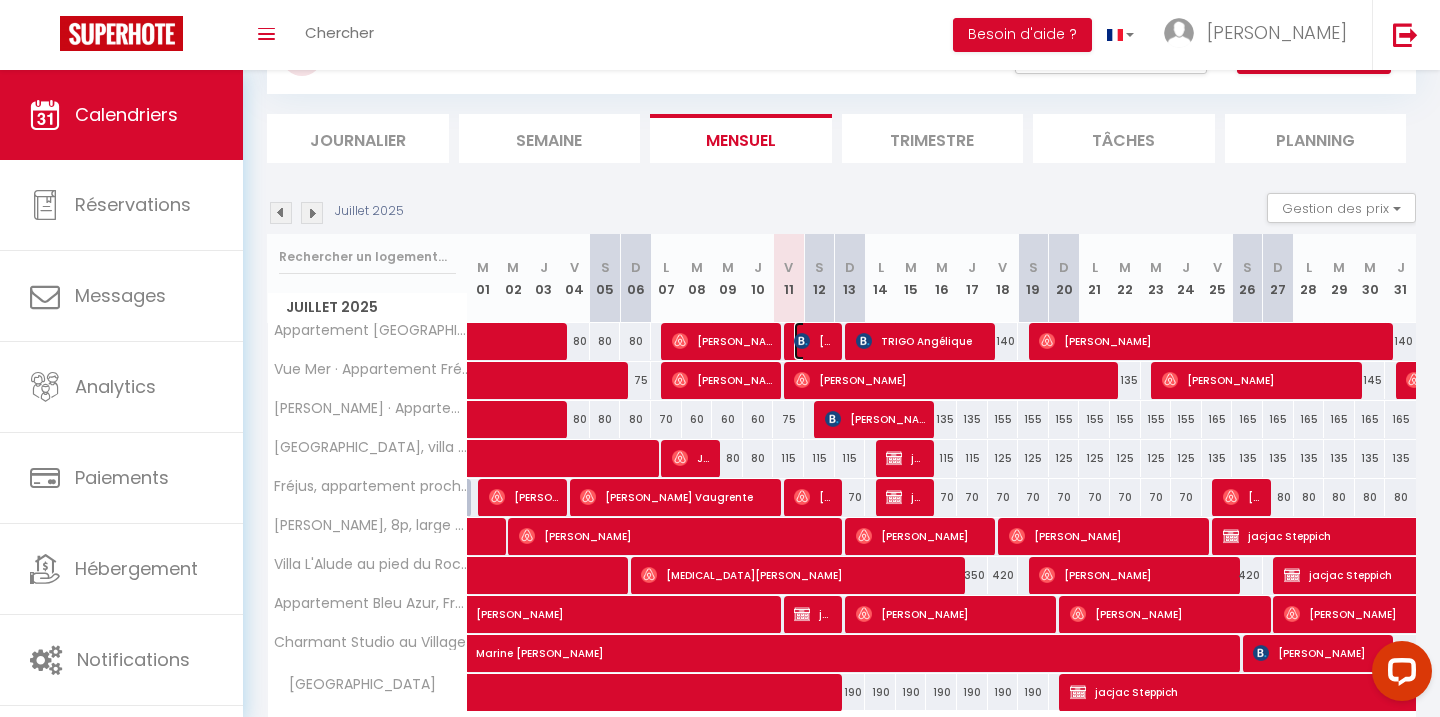 click at bounding box center [802, 341] 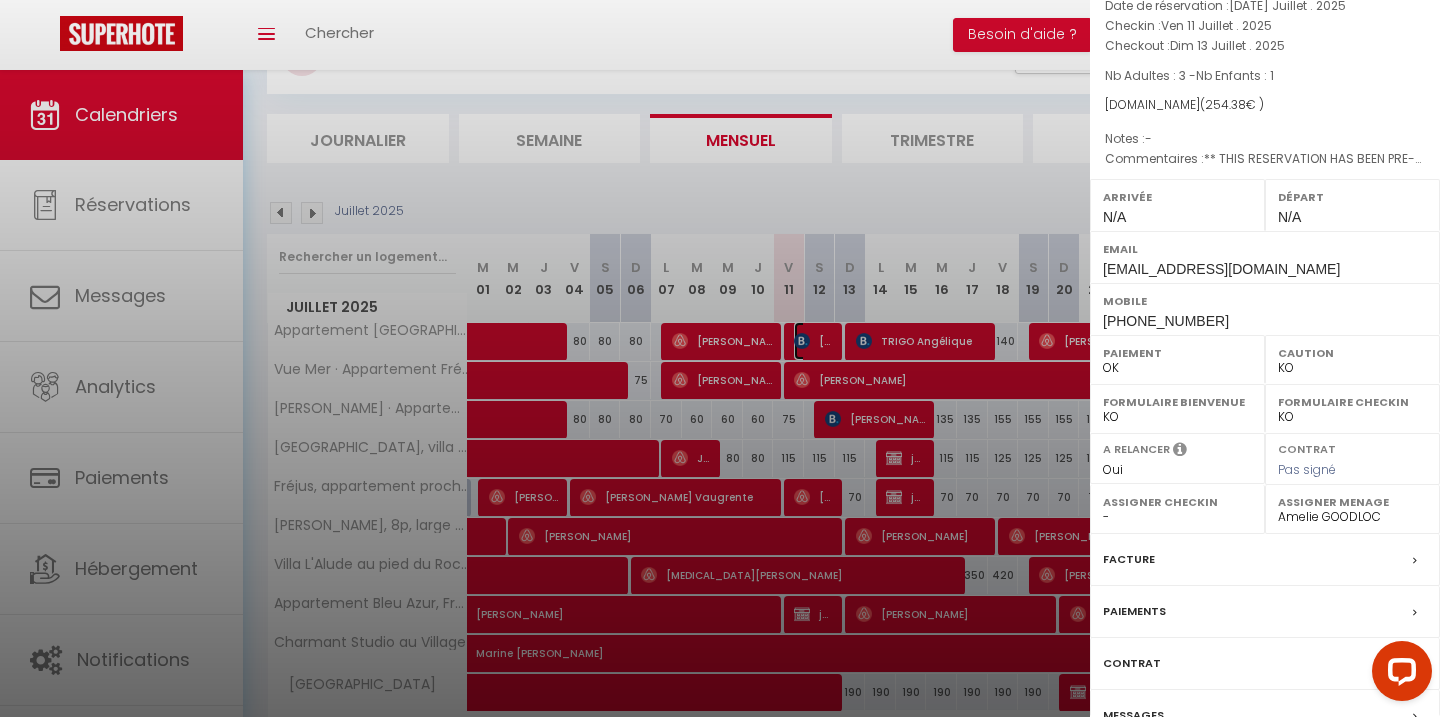 scroll, scrollTop: 215, scrollLeft: 0, axis: vertical 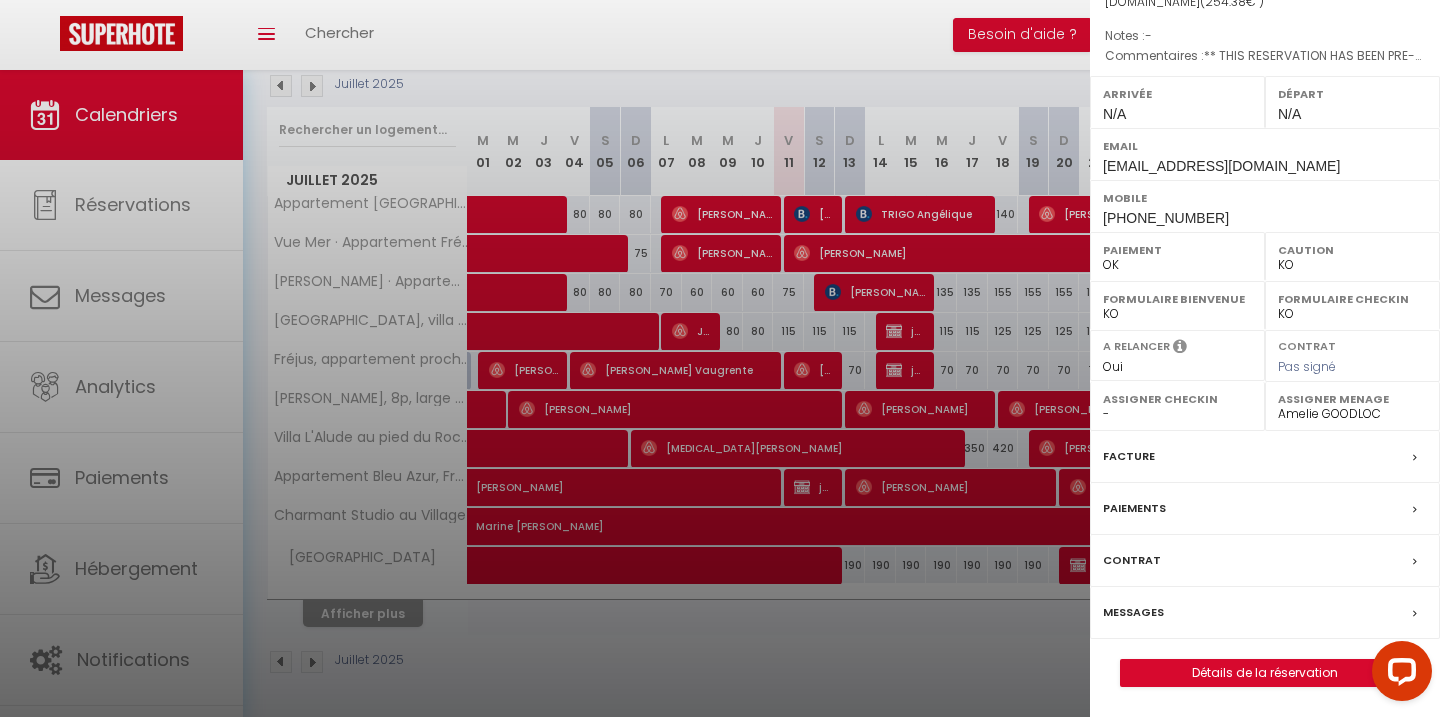 click on "Messages" at bounding box center (1133, 612) 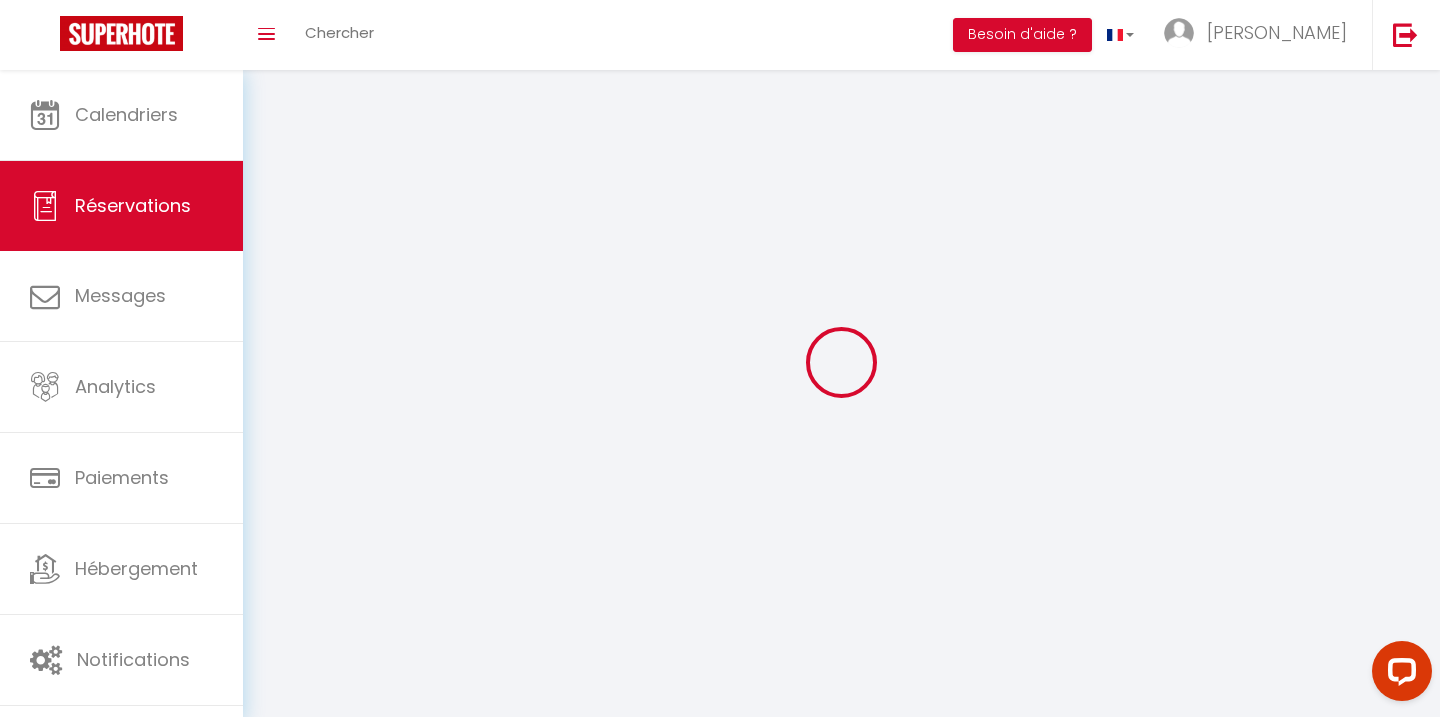 type on "[PERSON_NAME]" 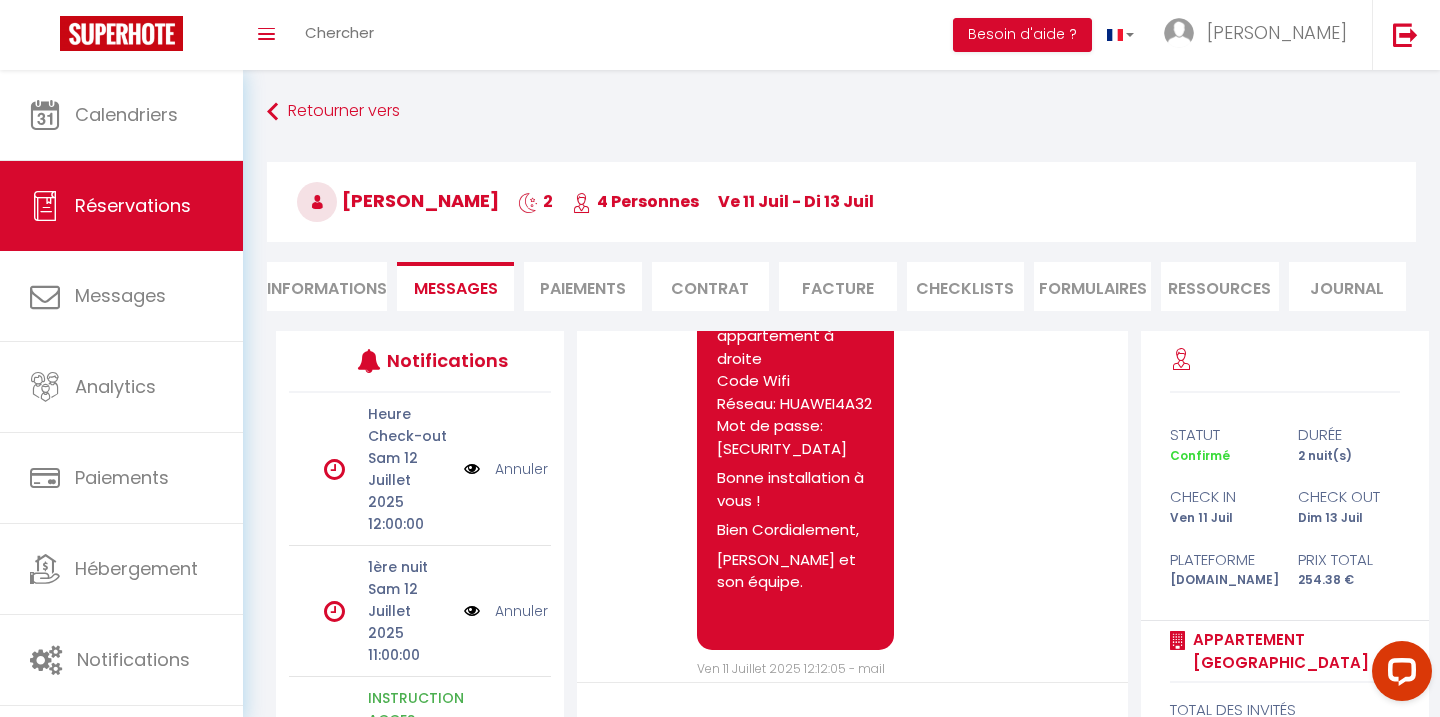 scroll, scrollTop: 2148, scrollLeft: 0, axis: vertical 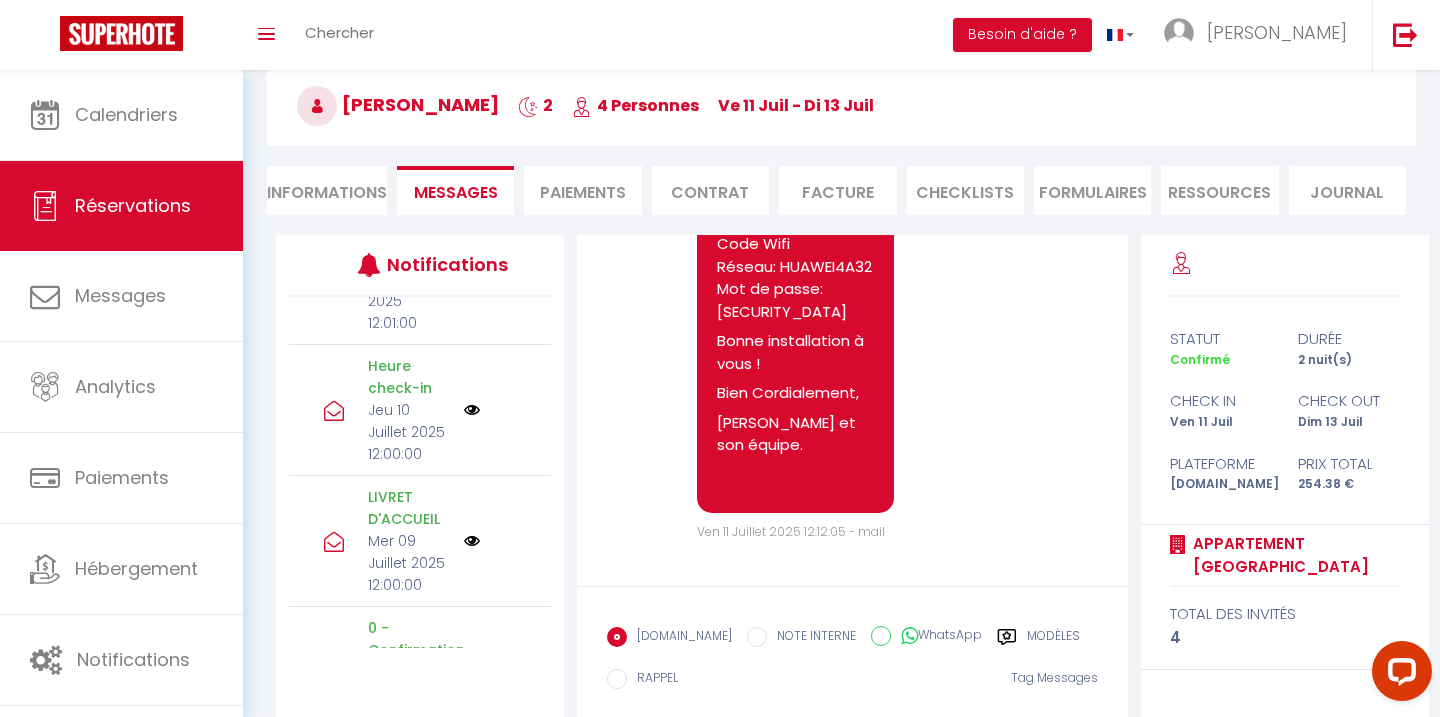 click at bounding box center [472, 541] 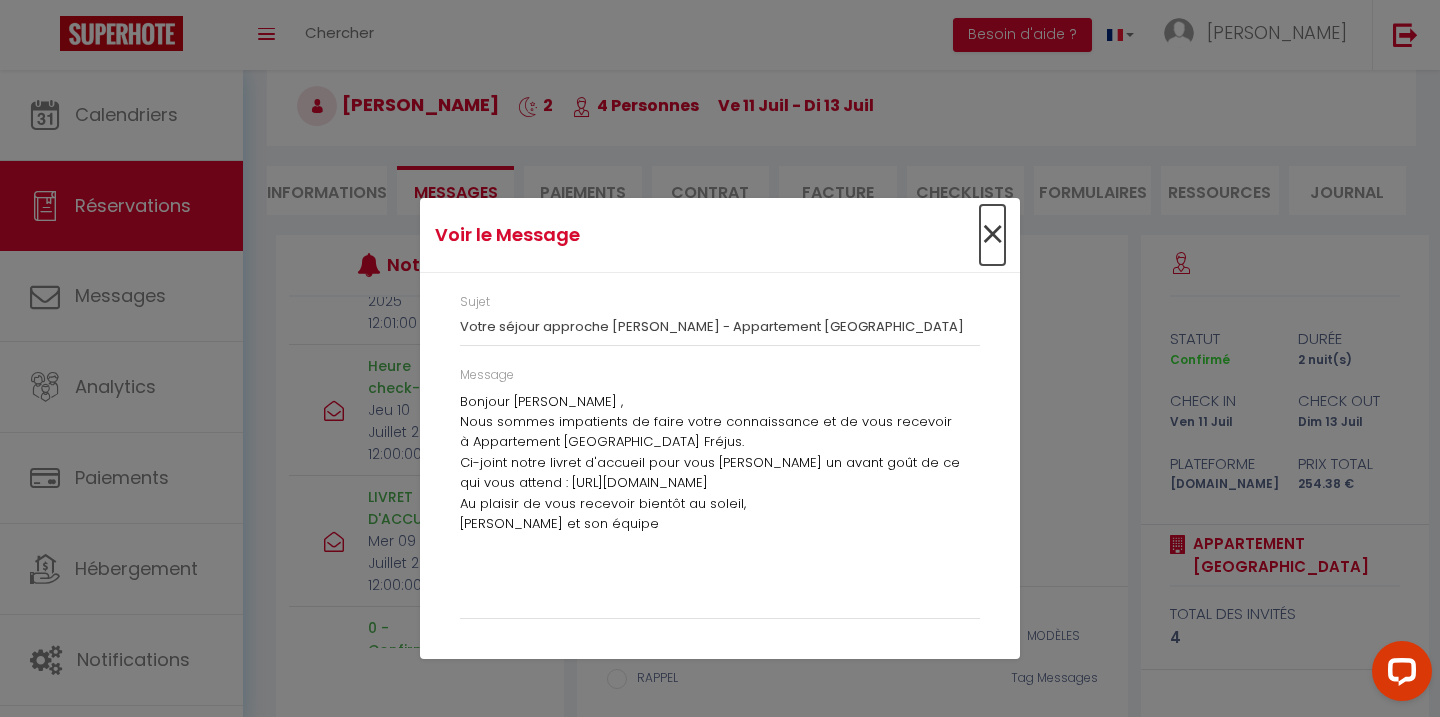 click on "×" at bounding box center (992, 235) 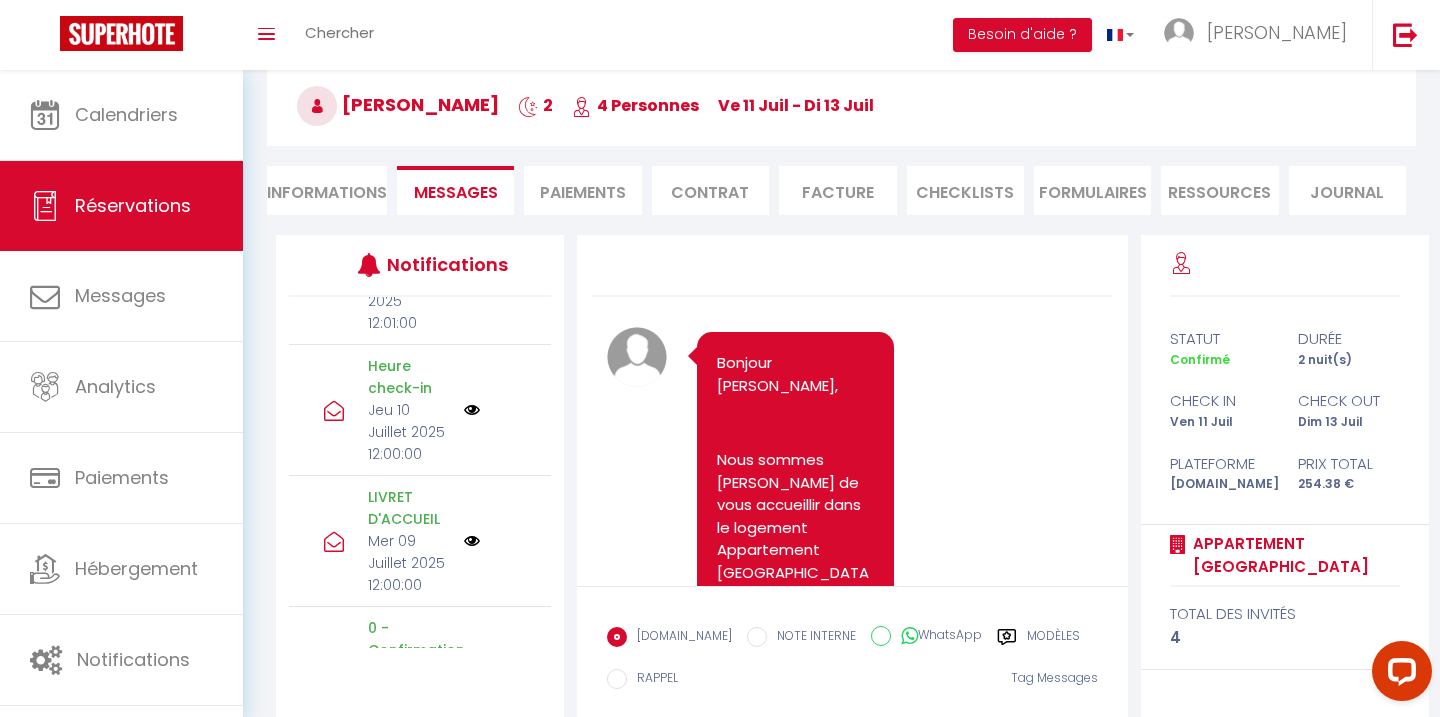 scroll, scrollTop: 0, scrollLeft: 0, axis: both 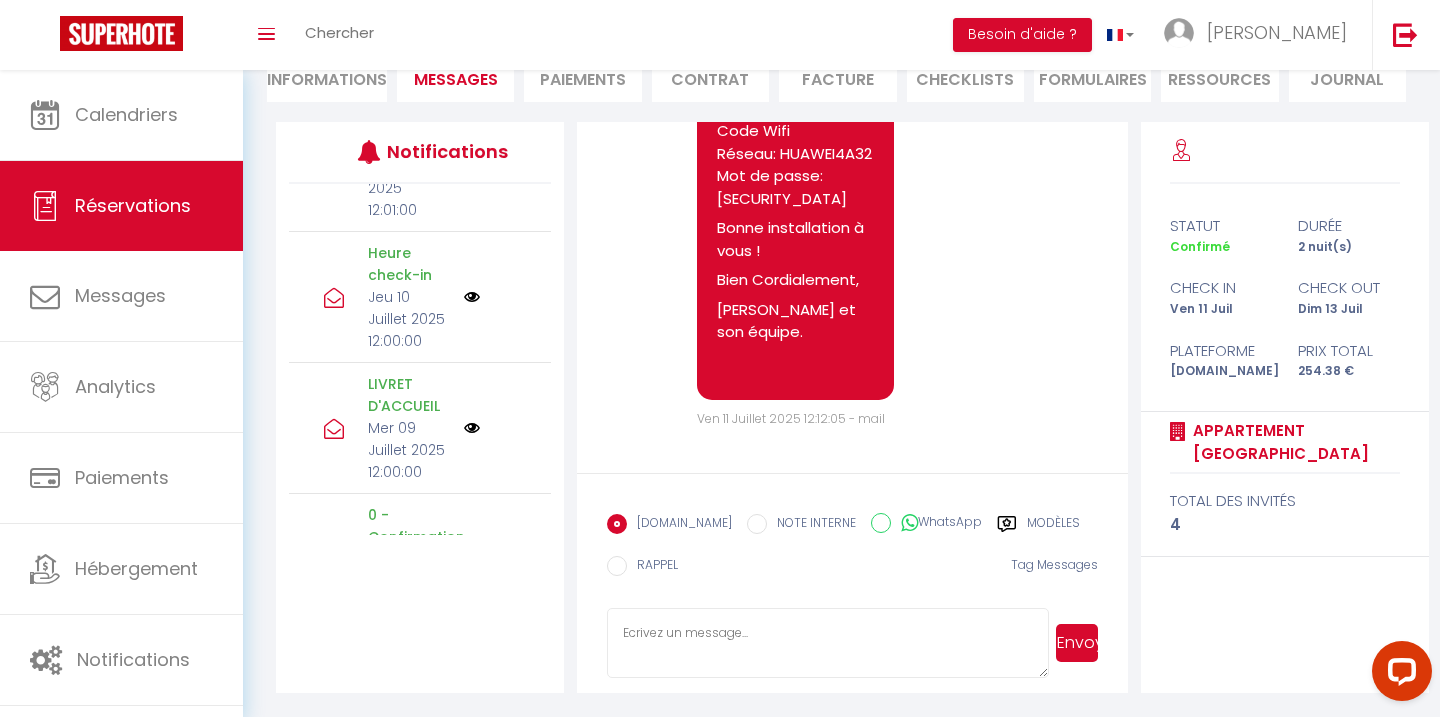 click at bounding box center [472, 428] 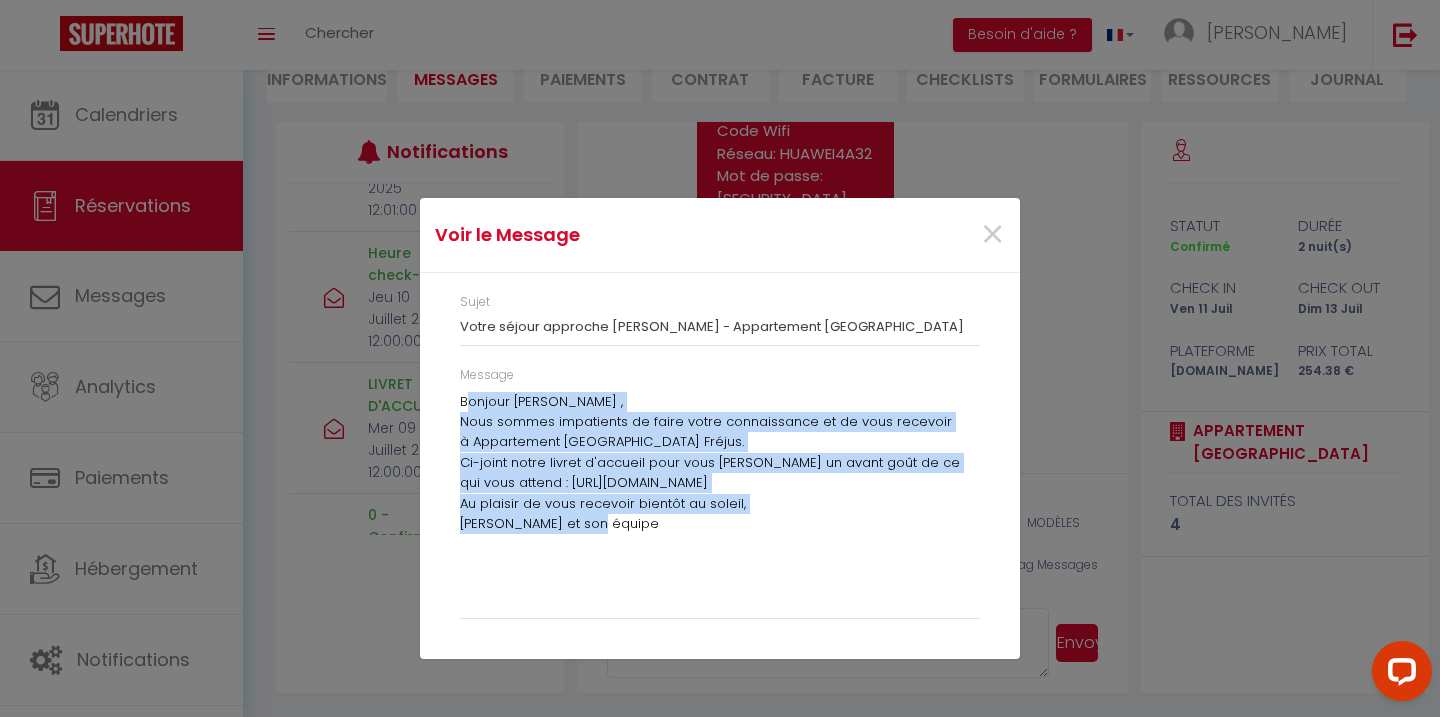 drag, startPoint x: 464, startPoint y: 406, endPoint x: 638, endPoint y: 564, distance: 235.0319 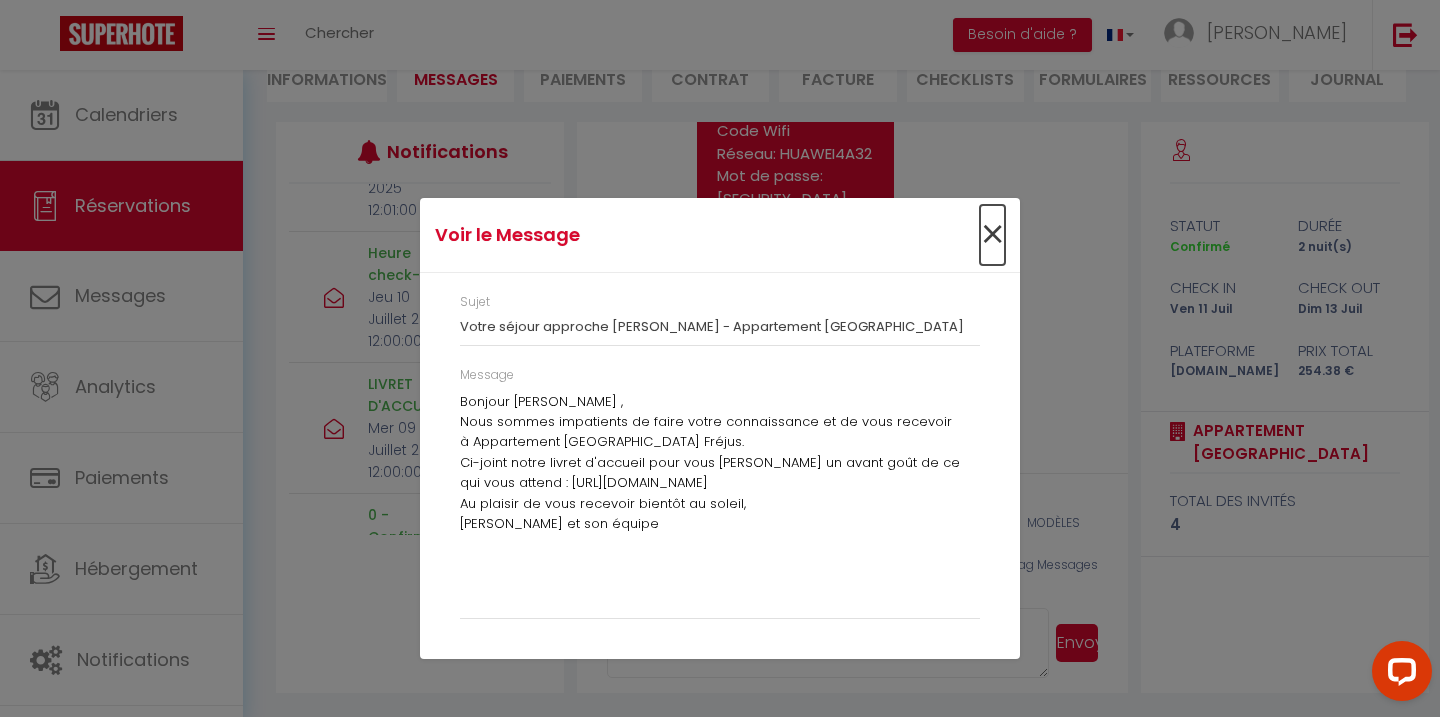 click on "×" at bounding box center (992, 235) 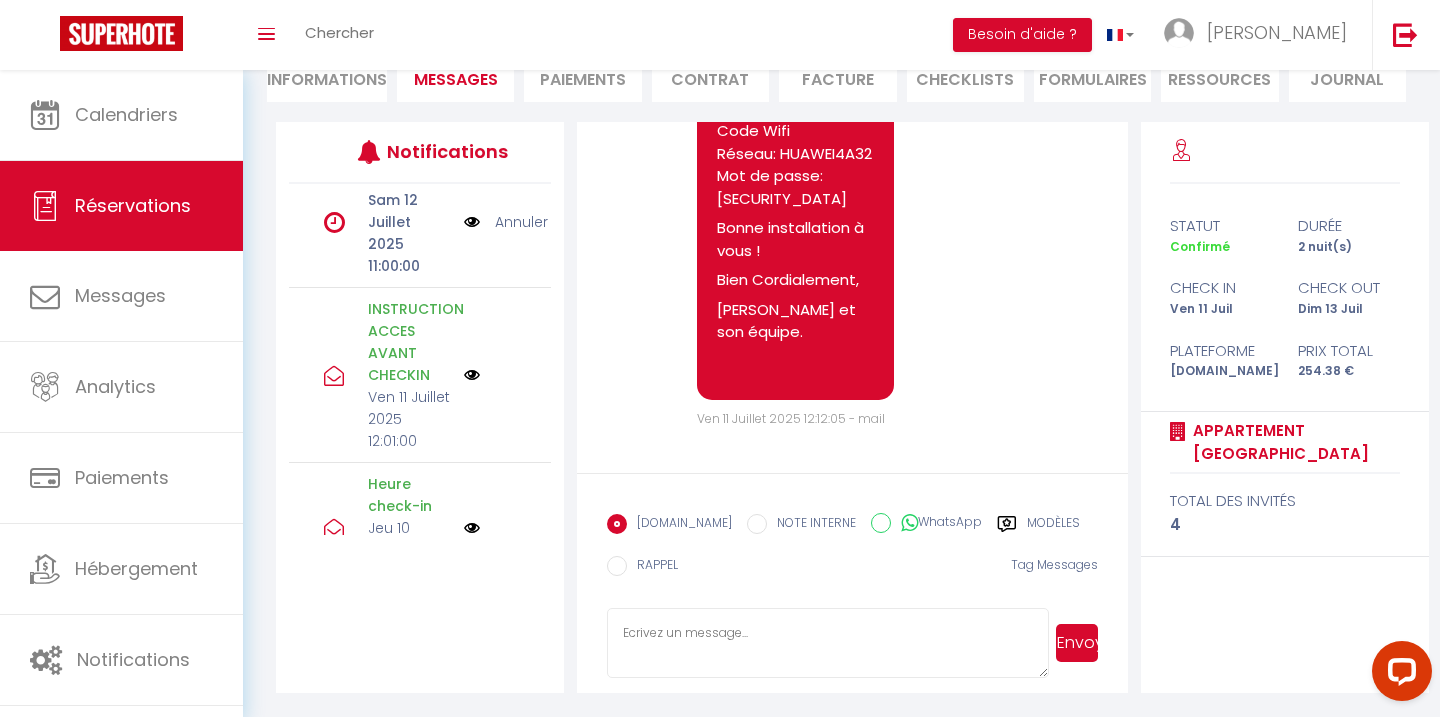 scroll, scrollTop: 0, scrollLeft: 0, axis: both 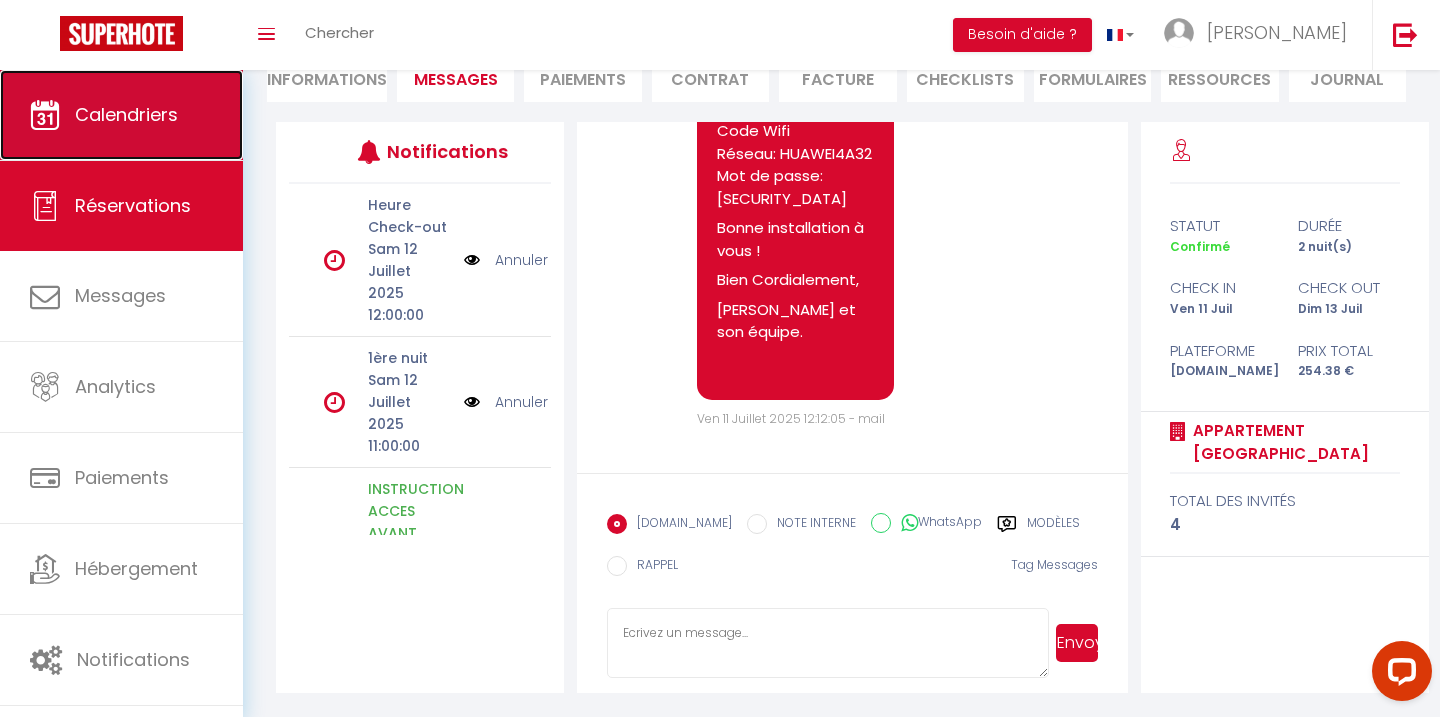 click on "Calendriers" at bounding box center (121, 115) 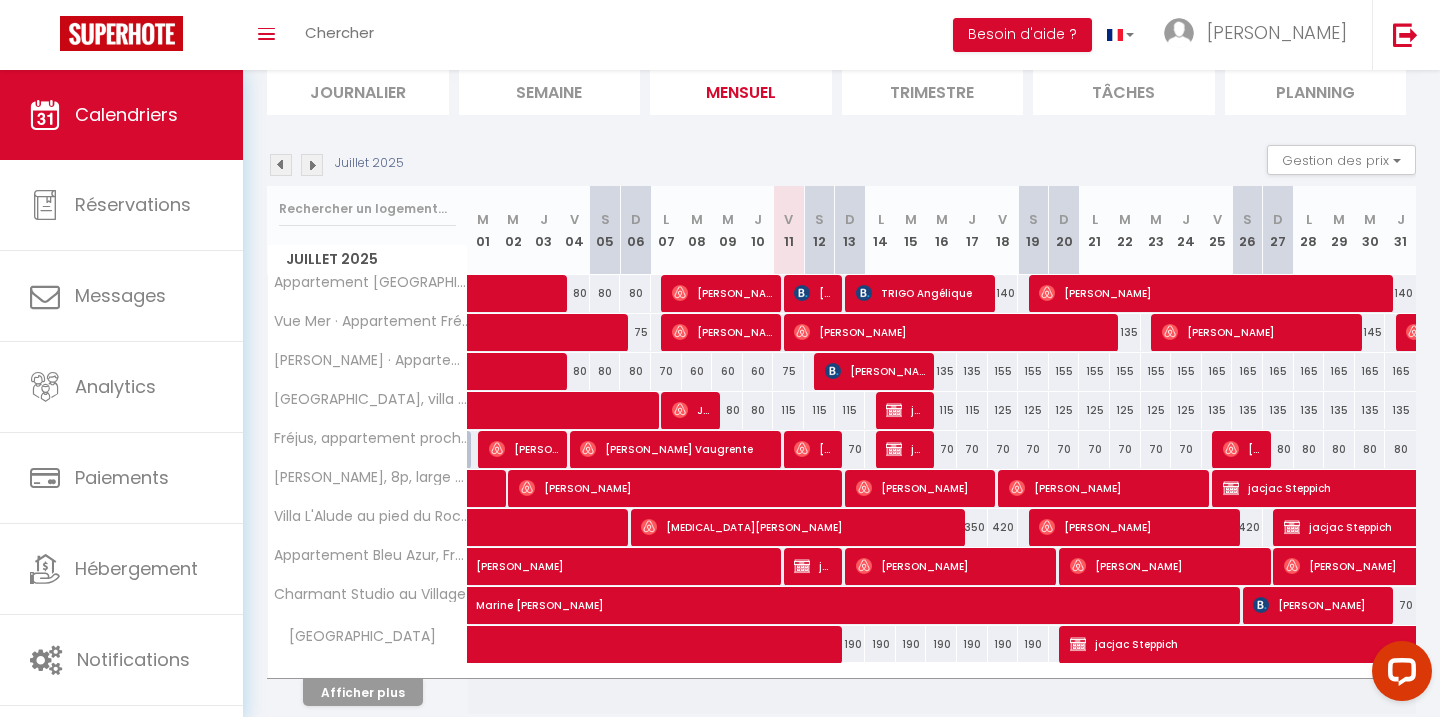 scroll, scrollTop: 144, scrollLeft: 0, axis: vertical 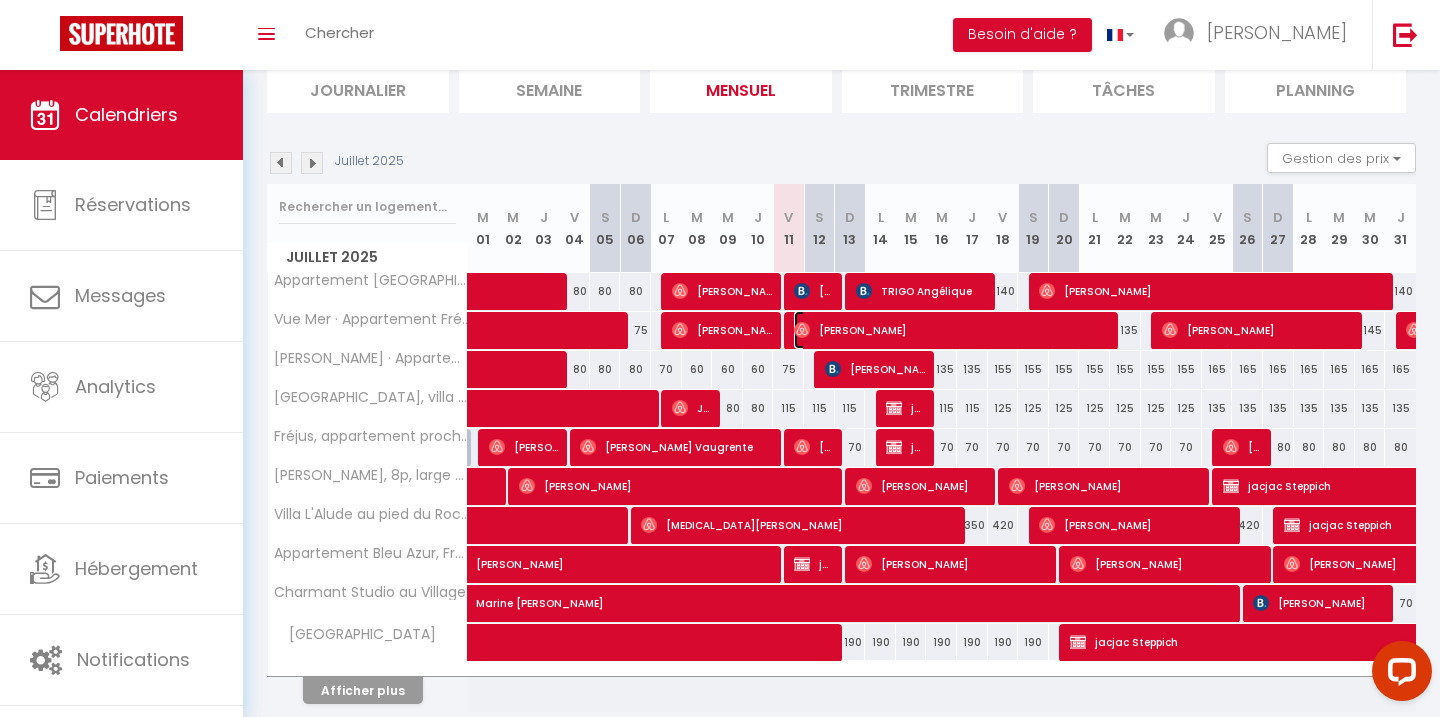 click on "[PERSON_NAME]" at bounding box center (954, 330) 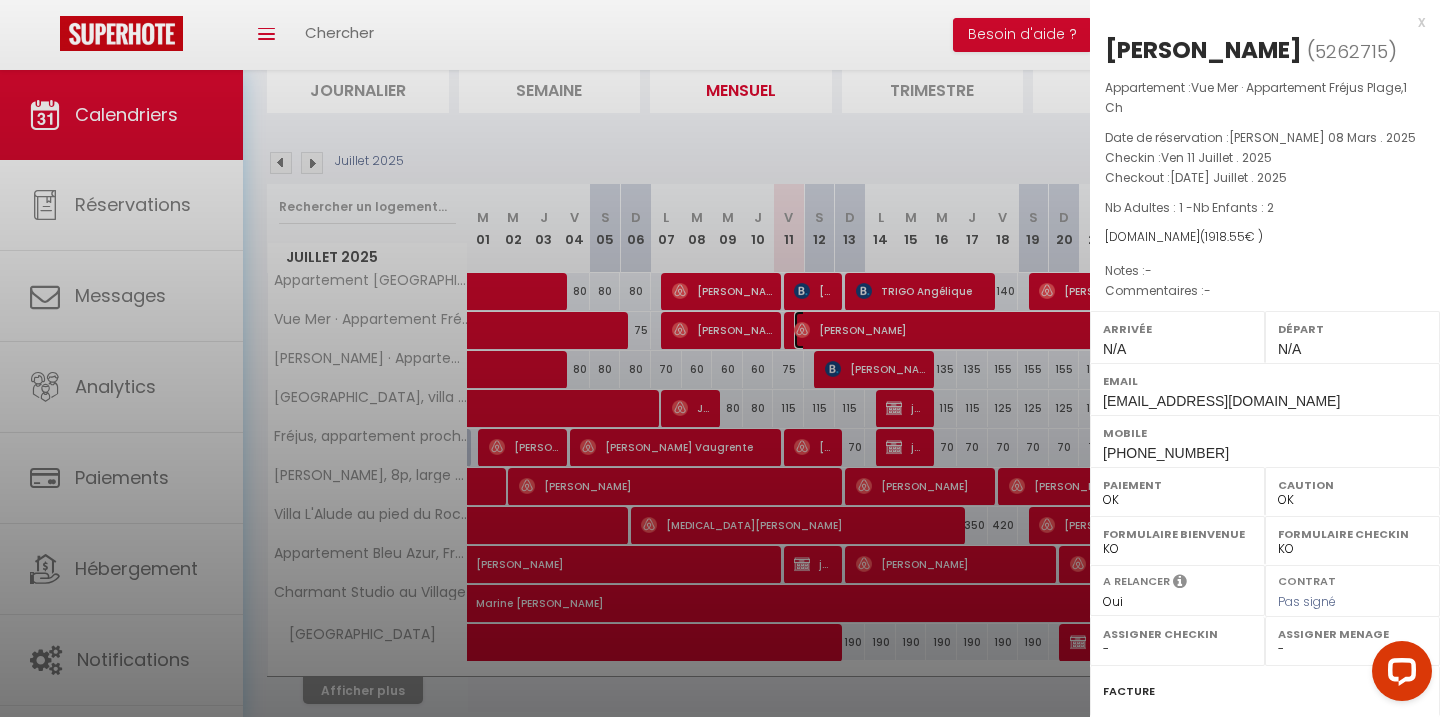 select on "30713" 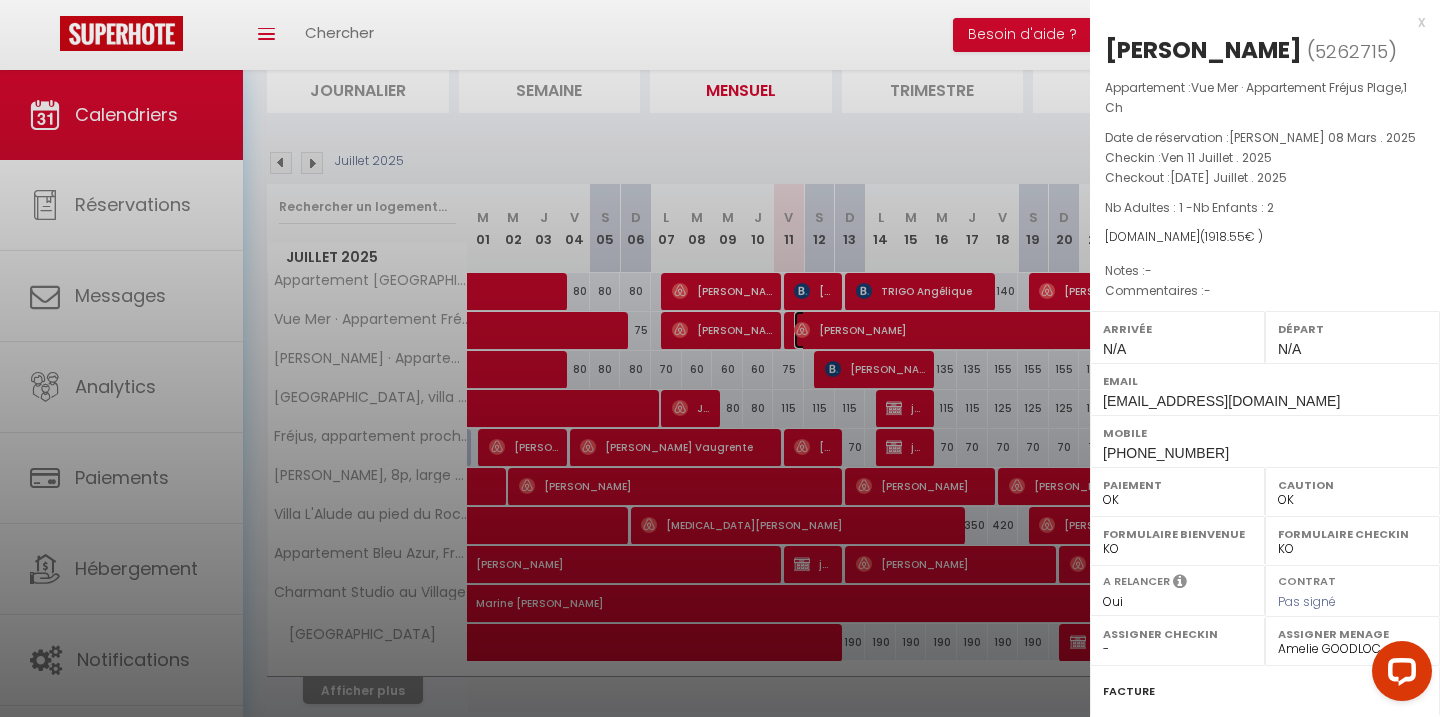 scroll, scrollTop: 235, scrollLeft: 0, axis: vertical 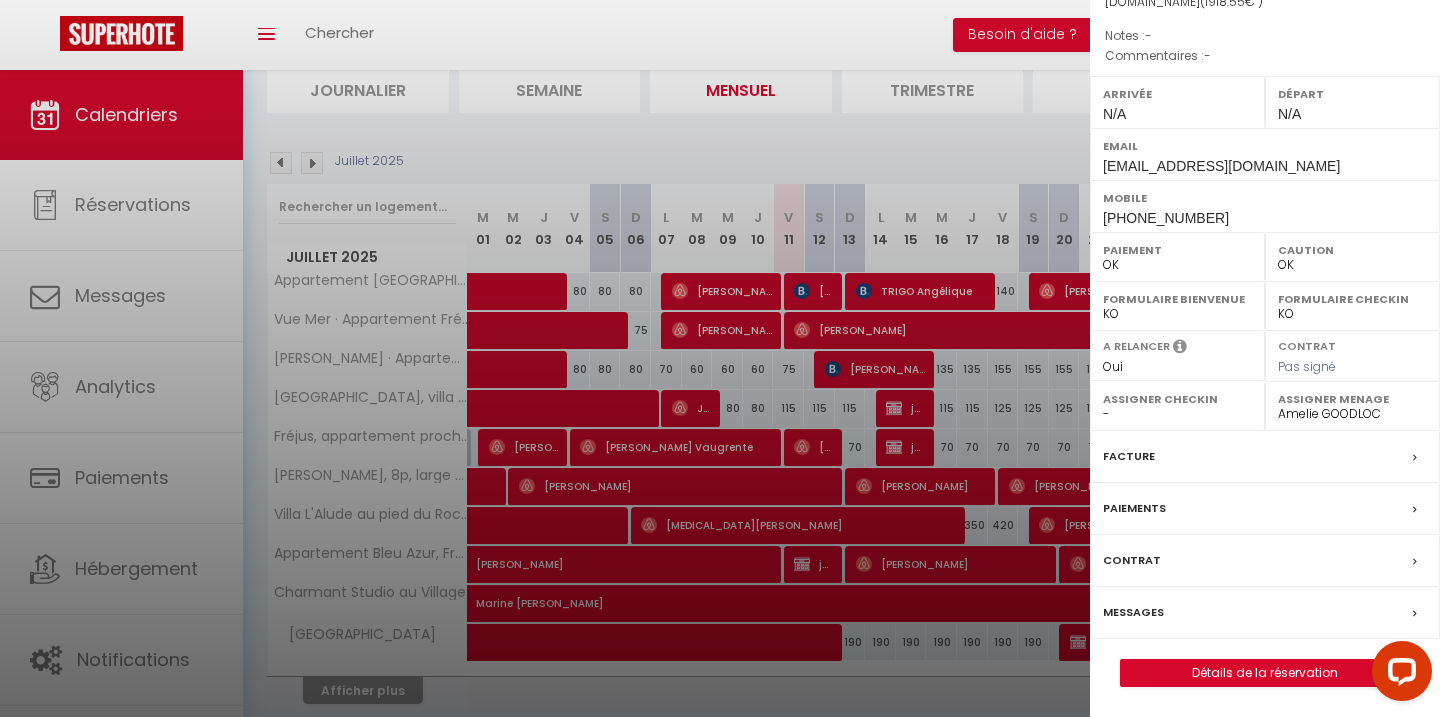 click at bounding box center (720, 358) 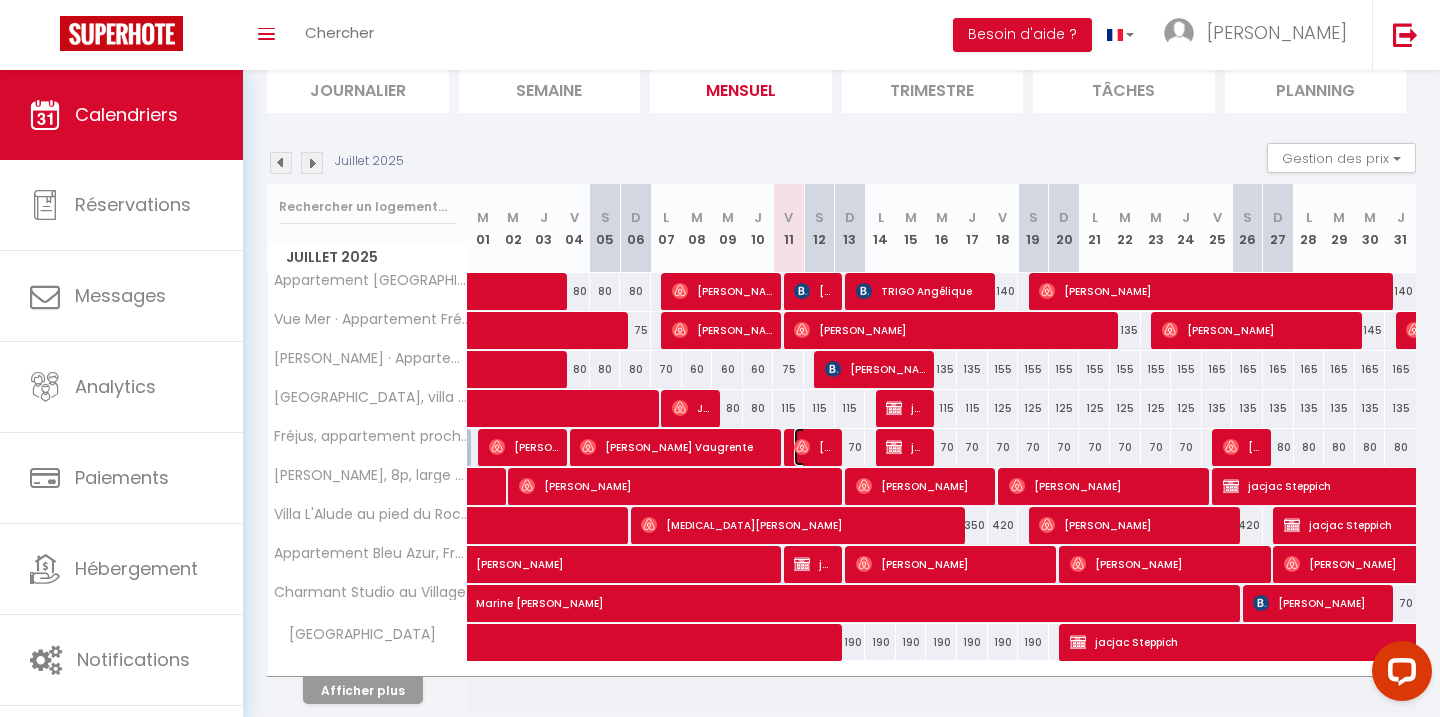 click on "[PERSON_NAME]" at bounding box center (814, 447) 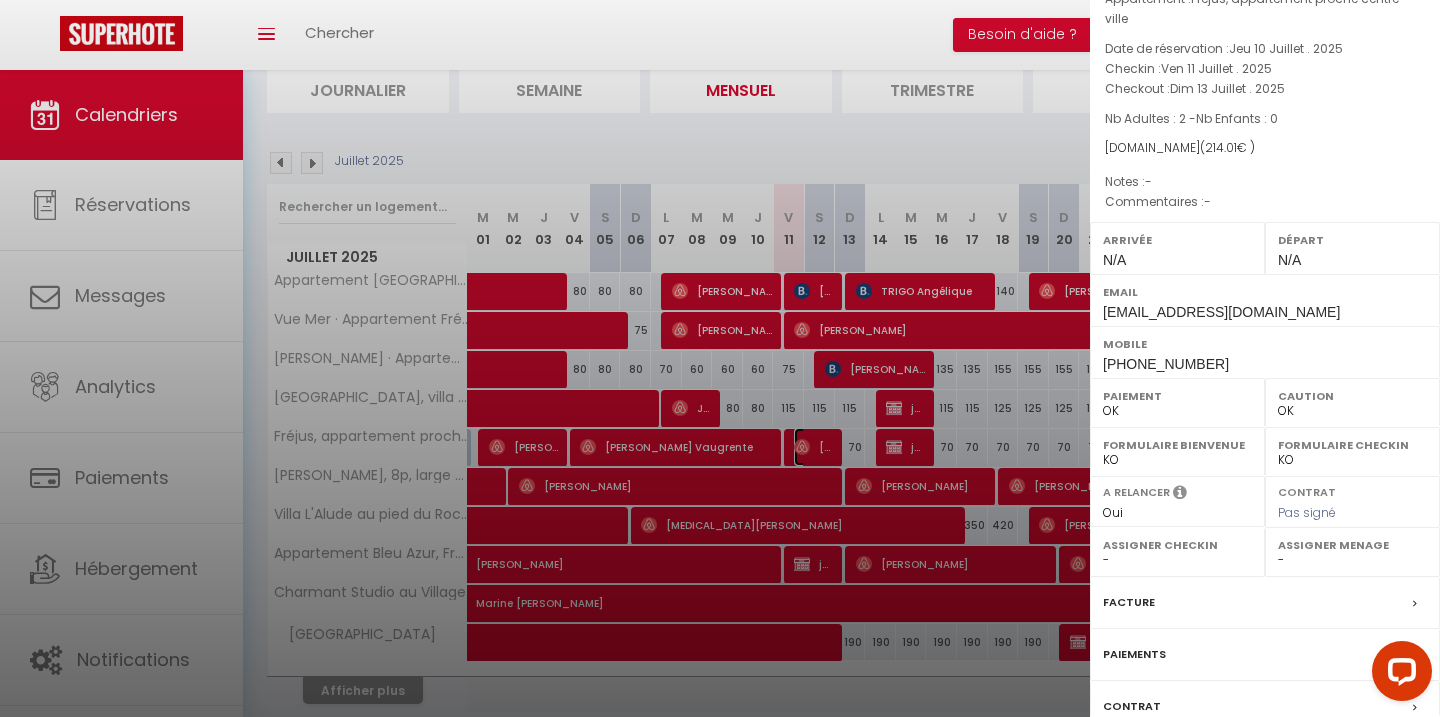 scroll, scrollTop: 0, scrollLeft: 0, axis: both 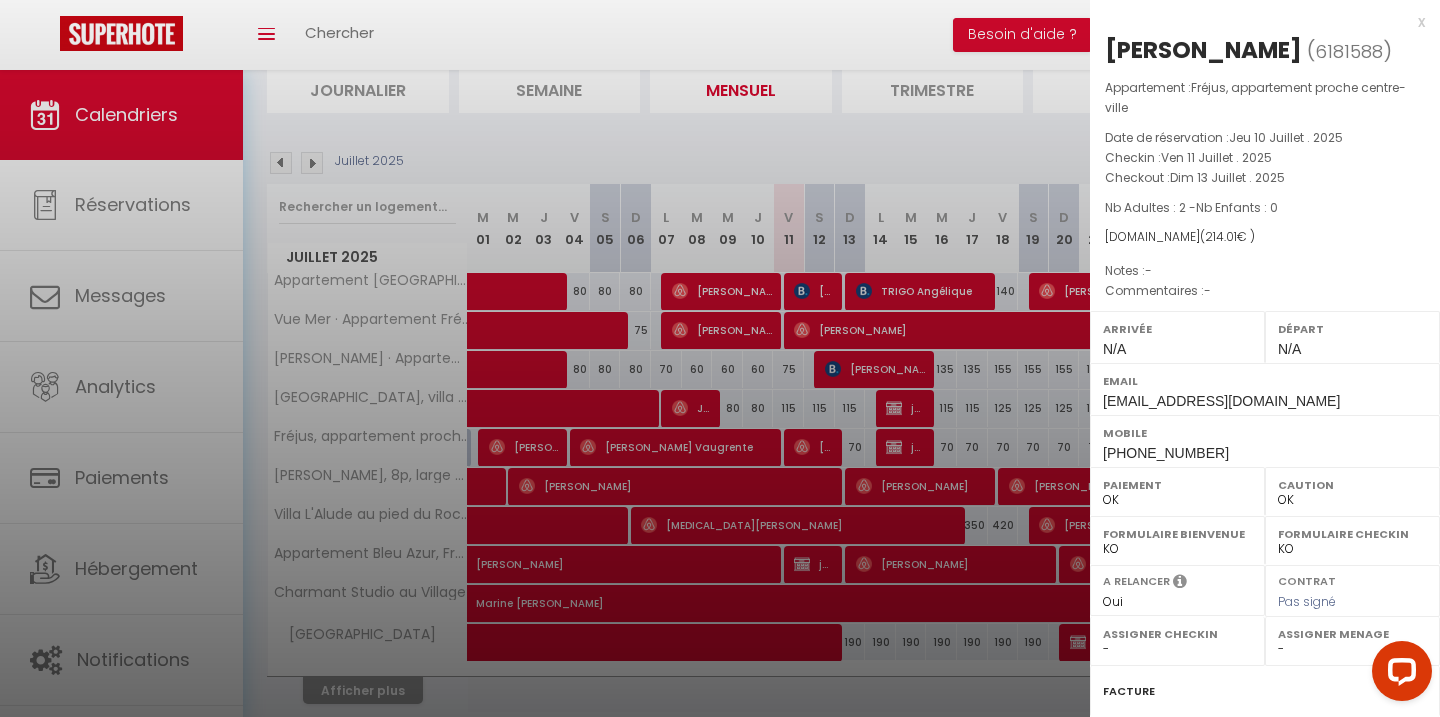 click at bounding box center [720, 358] 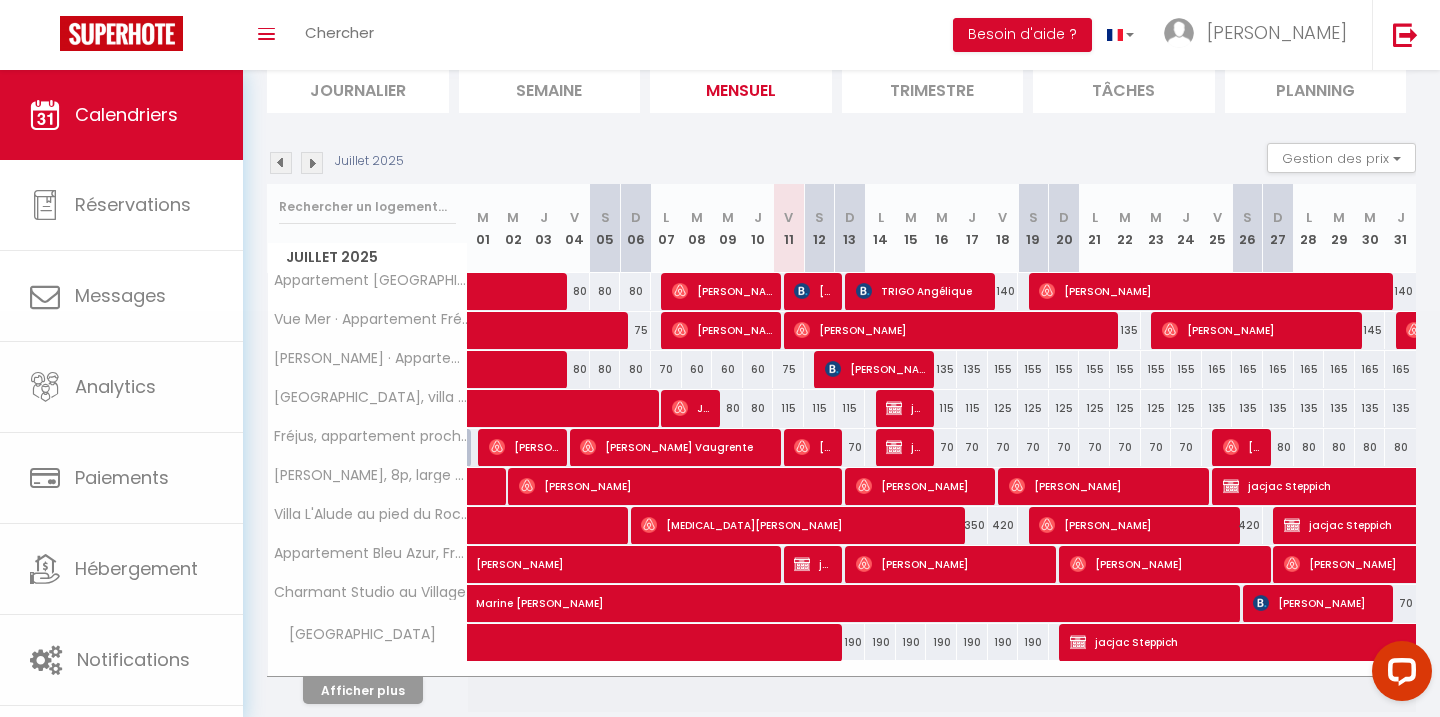 scroll, scrollTop: 221, scrollLeft: 0, axis: vertical 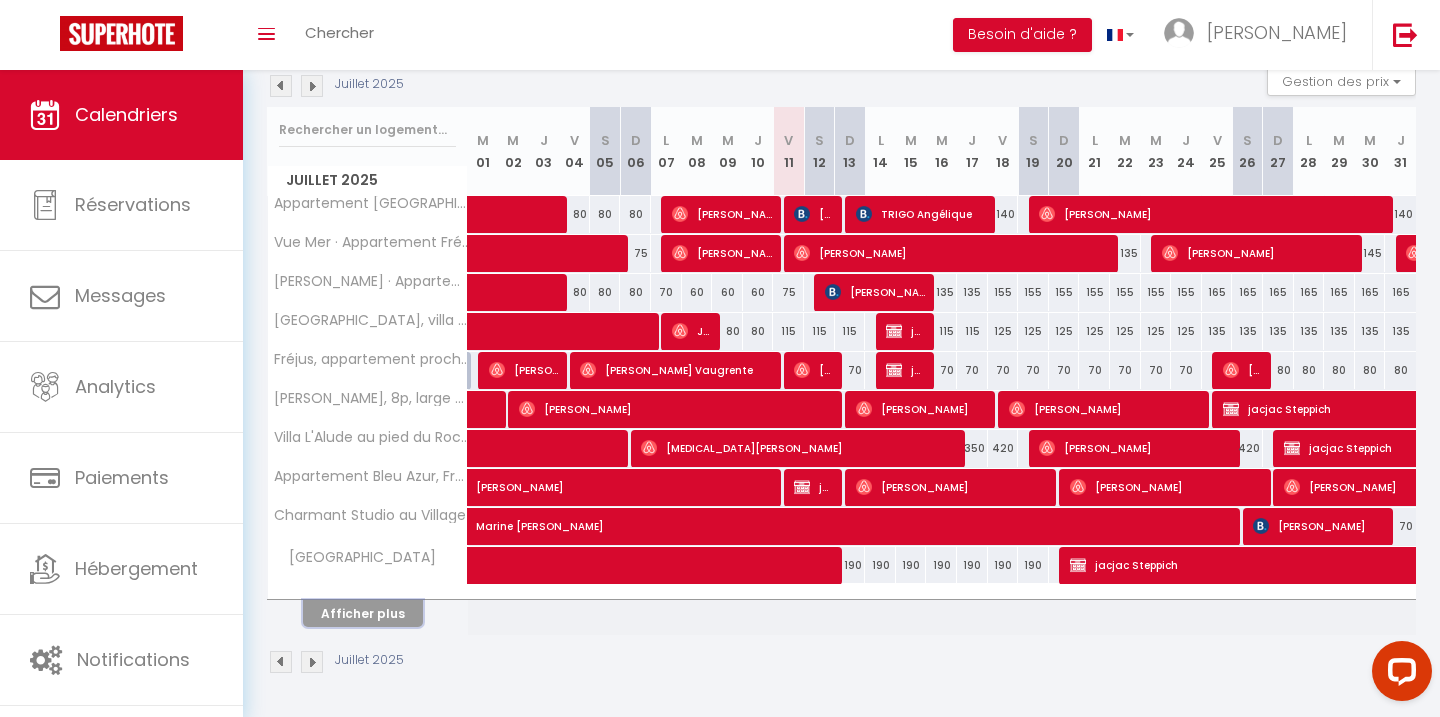 click on "Afficher plus" at bounding box center [363, 613] 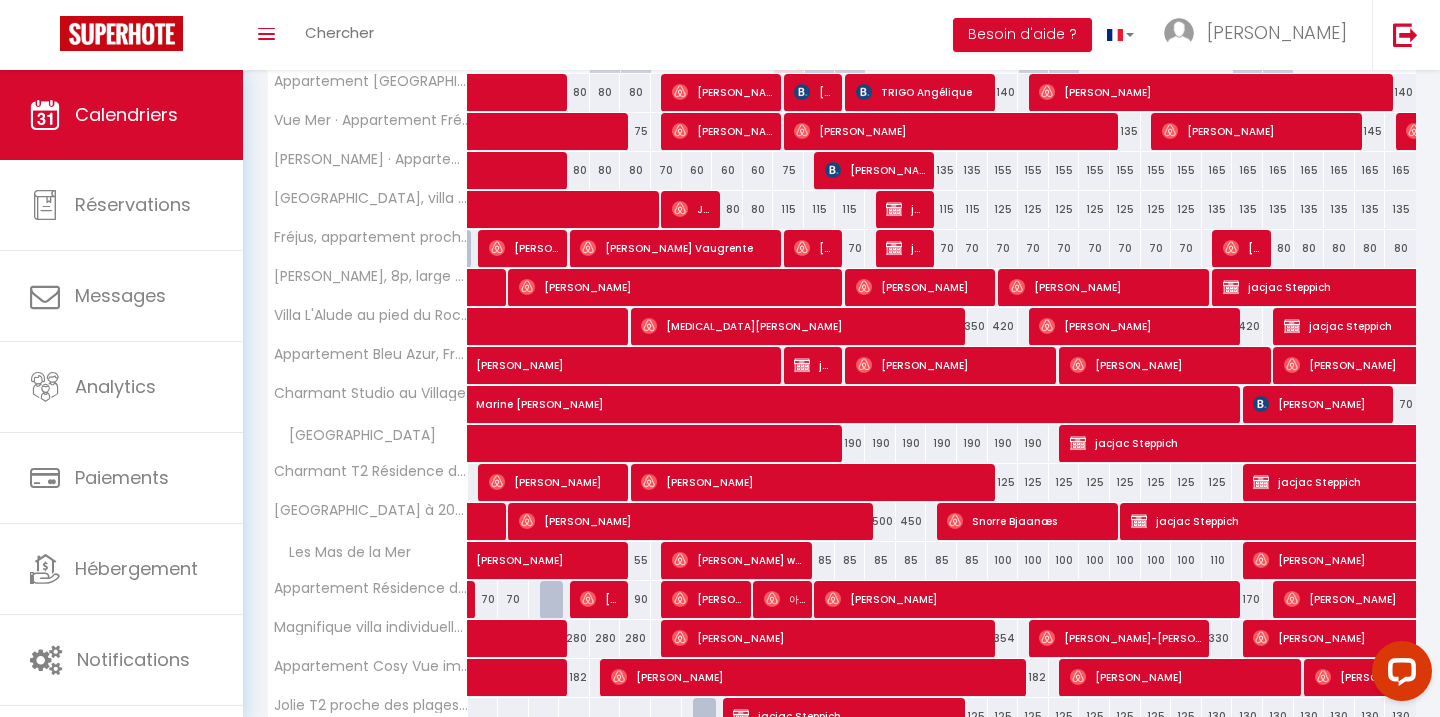 scroll, scrollTop: 392, scrollLeft: 0, axis: vertical 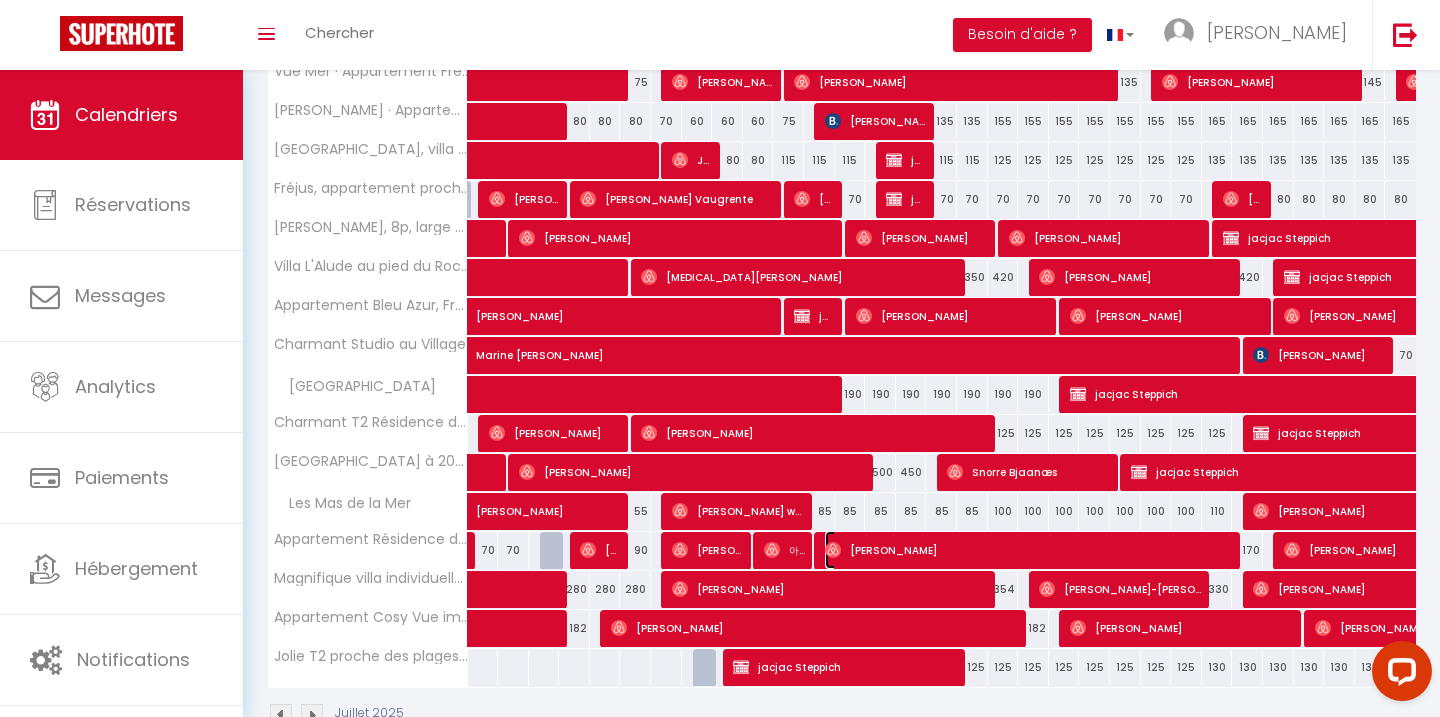 click on "[PERSON_NAME]" at bounding box center (1031, 550) 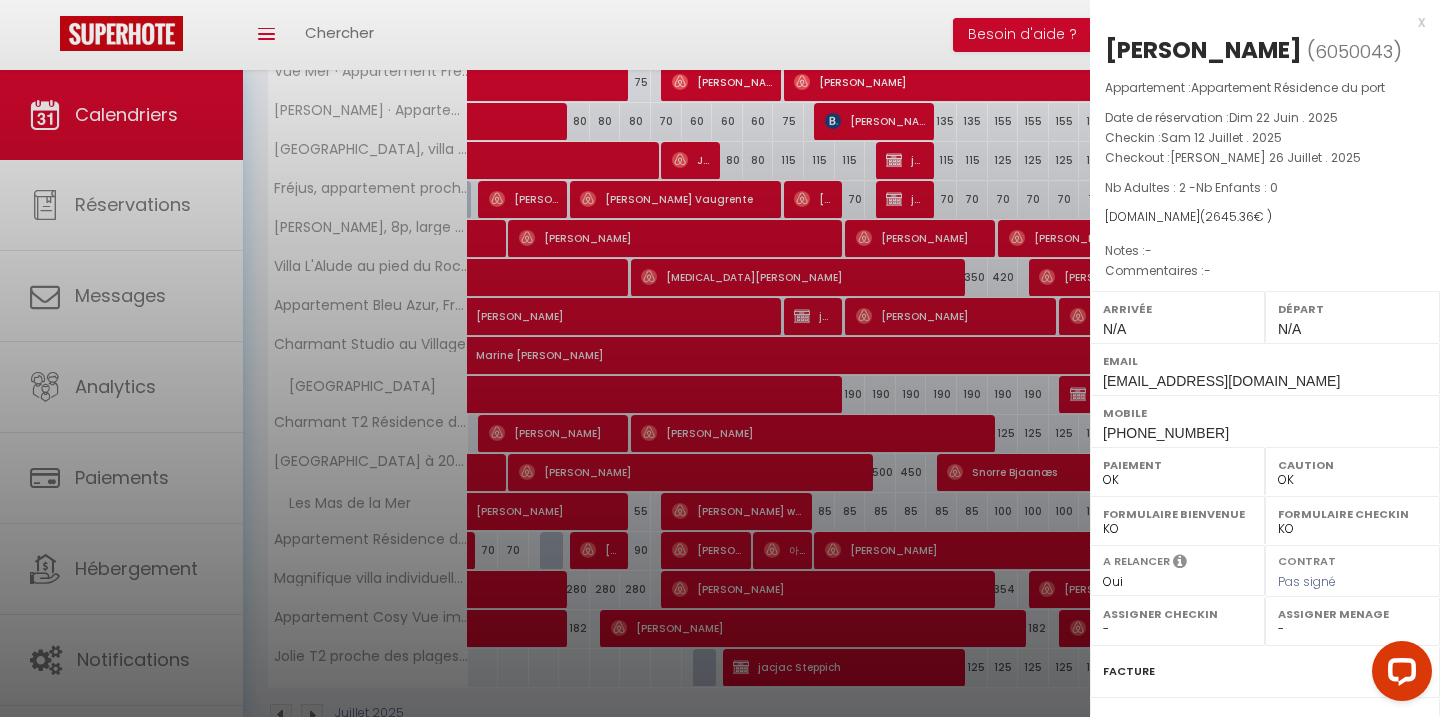 click at bounding box center (720, 358) 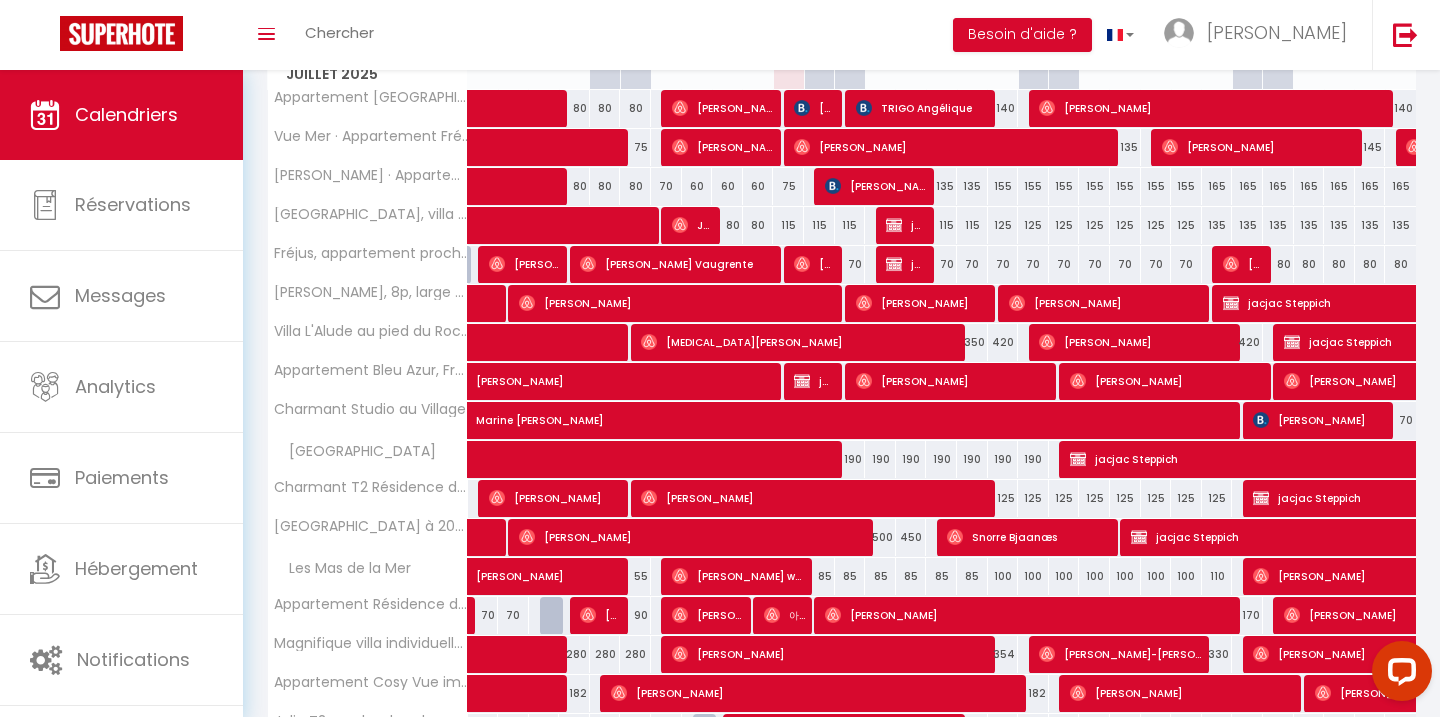 scroll, scrollTop: 445, scrollLeft: 0, axis: vertical 